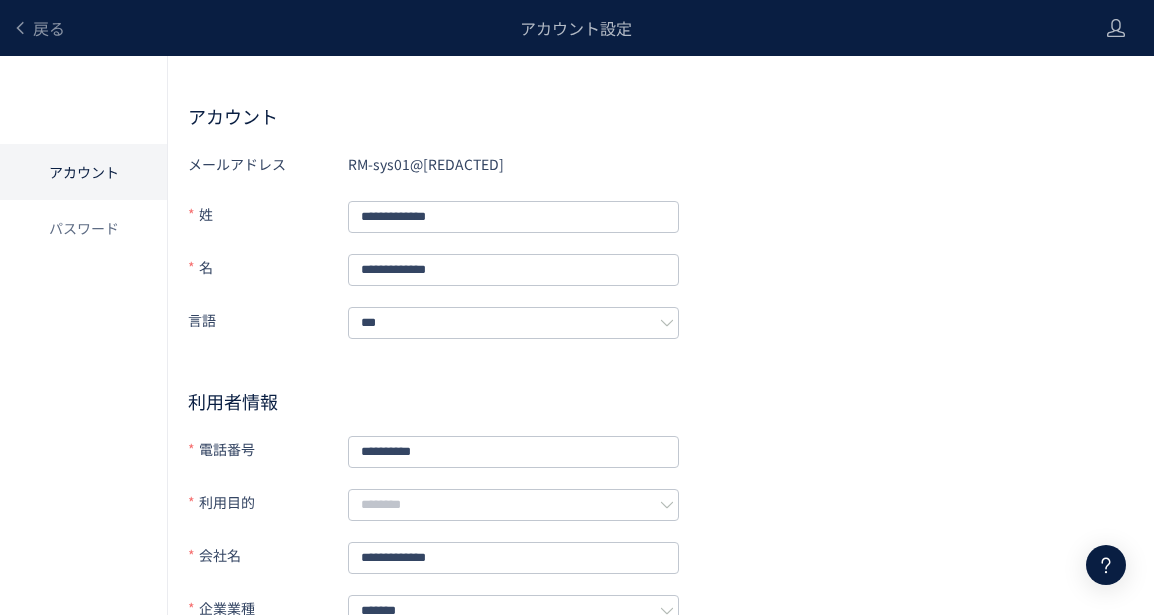 scroll, scrollTop: 0, scrollLeft: 0, axis: both 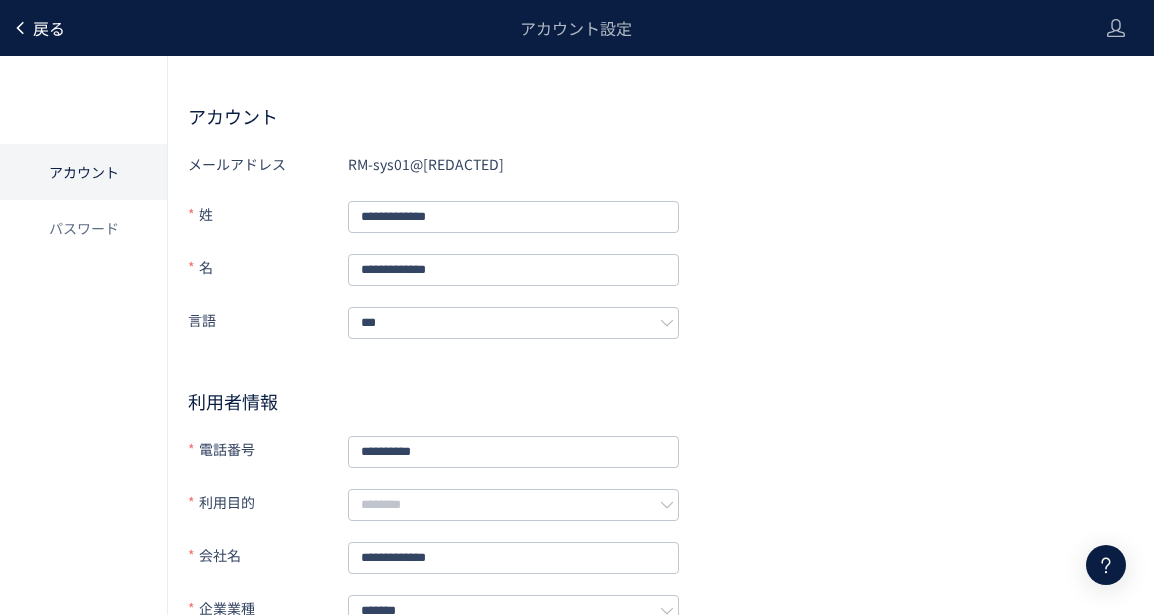 click on "戻る" 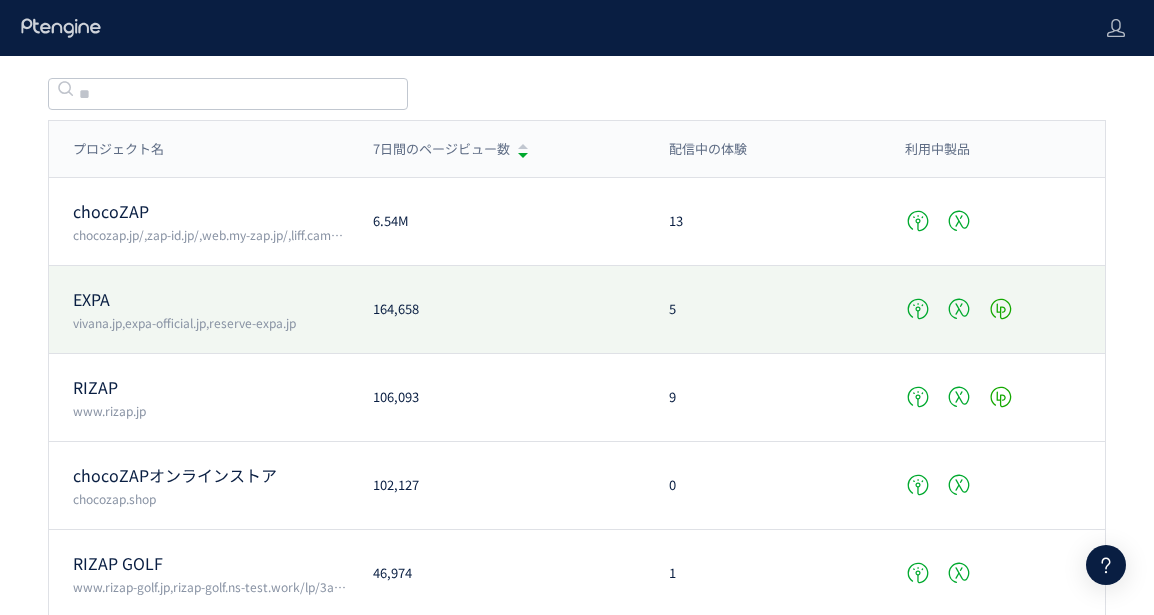 scroll, scrollTop: 109, scrollLeft: 0, axis: vertical 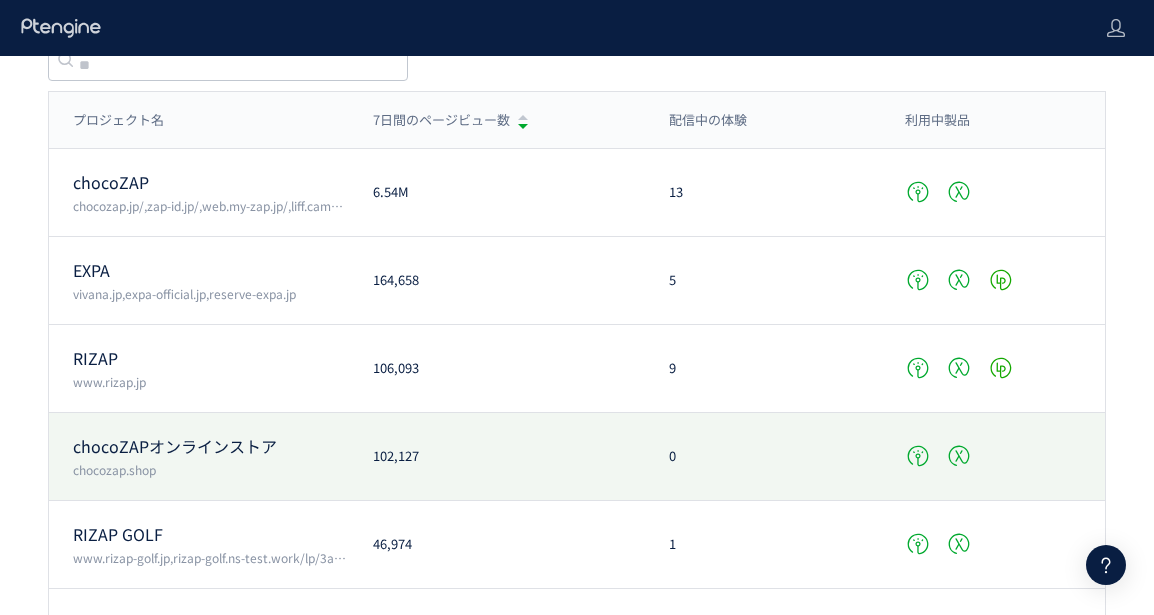 click on "chocozap.shop" 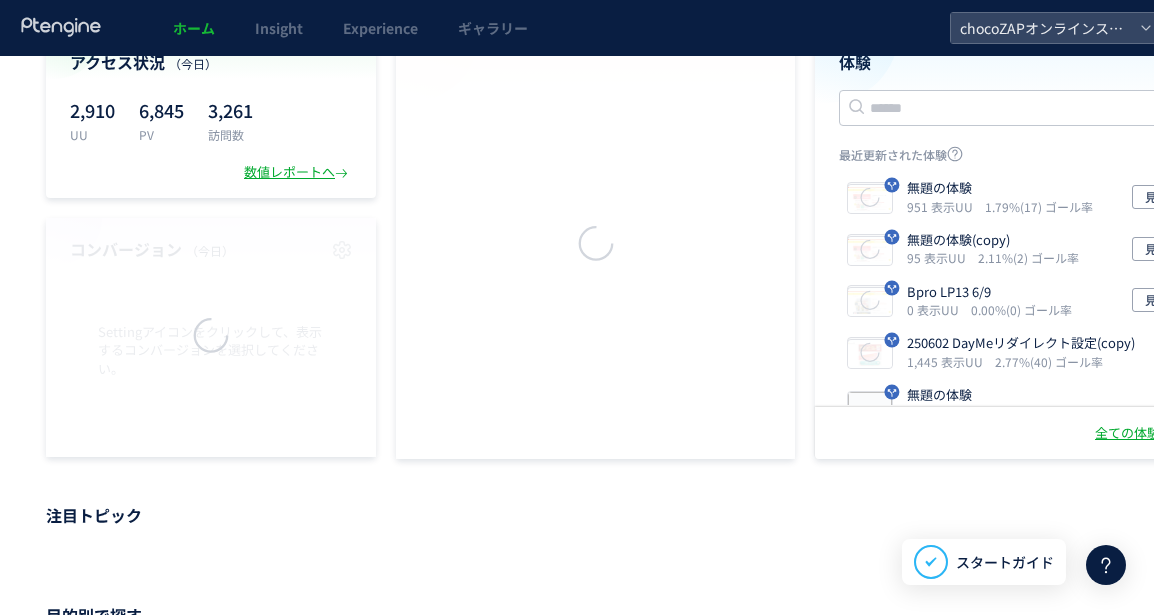 scroll, scrollTop: 0, scrollLeft: 0, axis: both 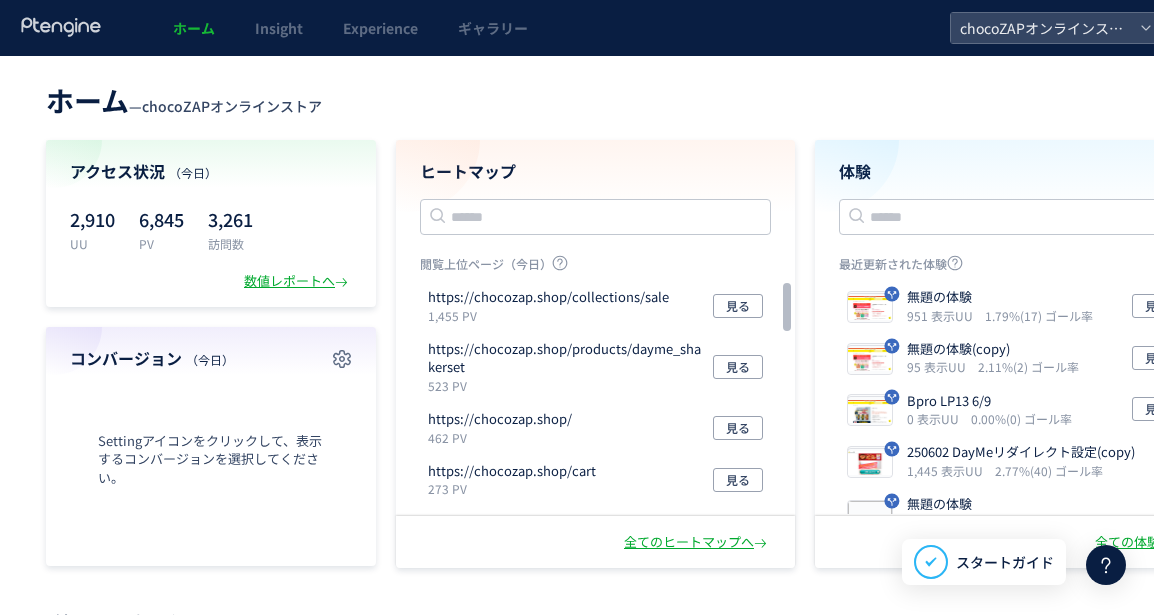click on "chocoZAPオンラインストア" at bounding box center [232, 106] 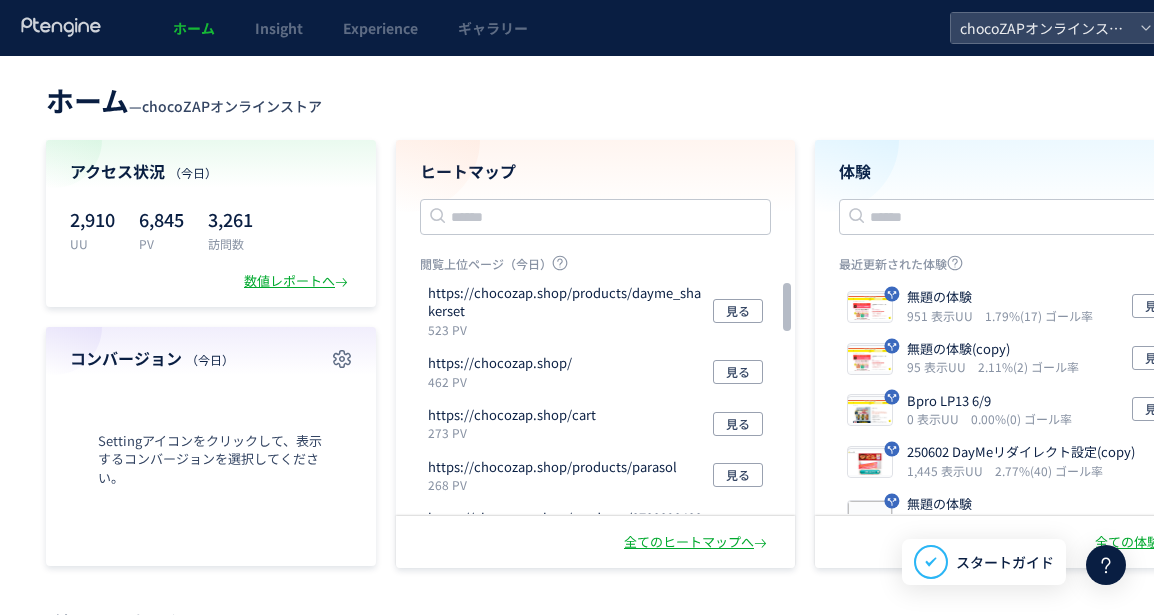 scroll, scrollTop: 0, scrollLeft: 0, axis: both 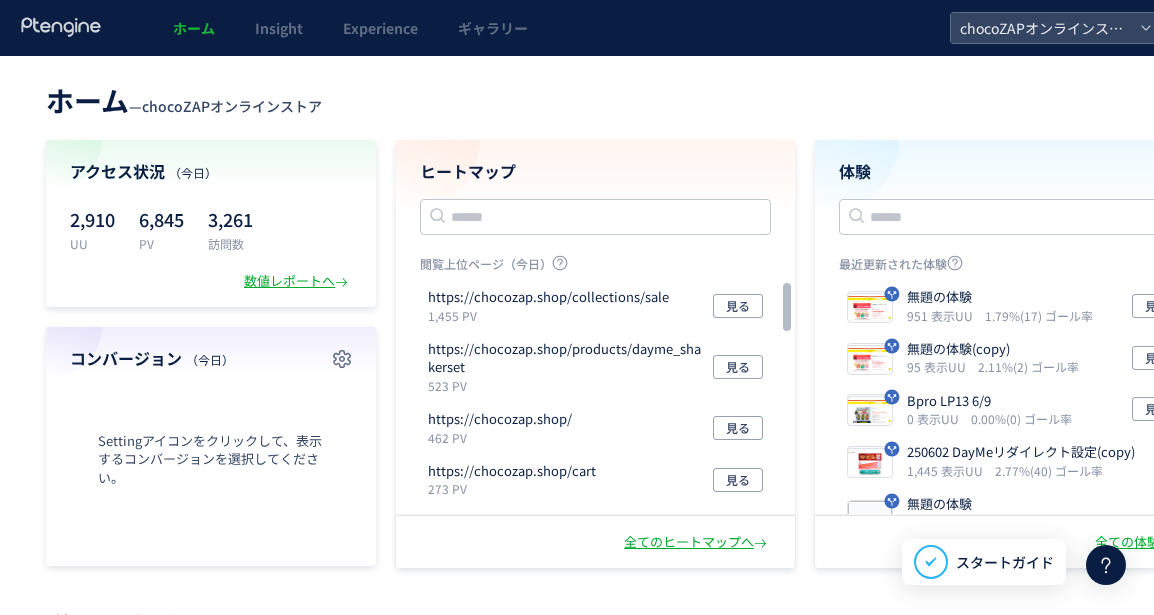 click 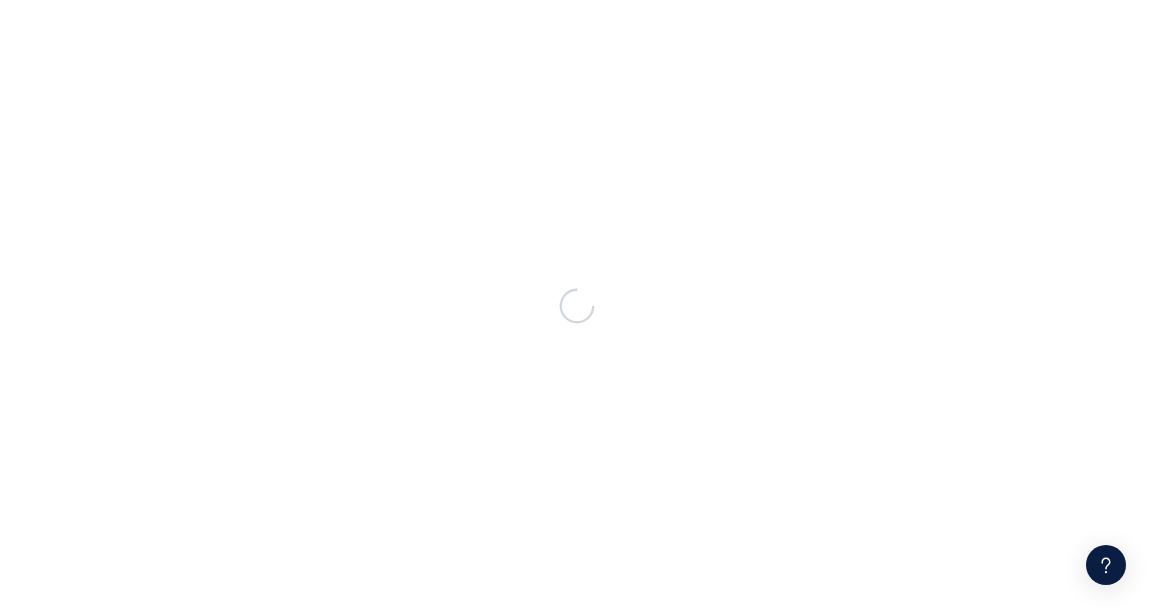 scroll, scrollTop: 0, scrollLeft: 0, axis: both 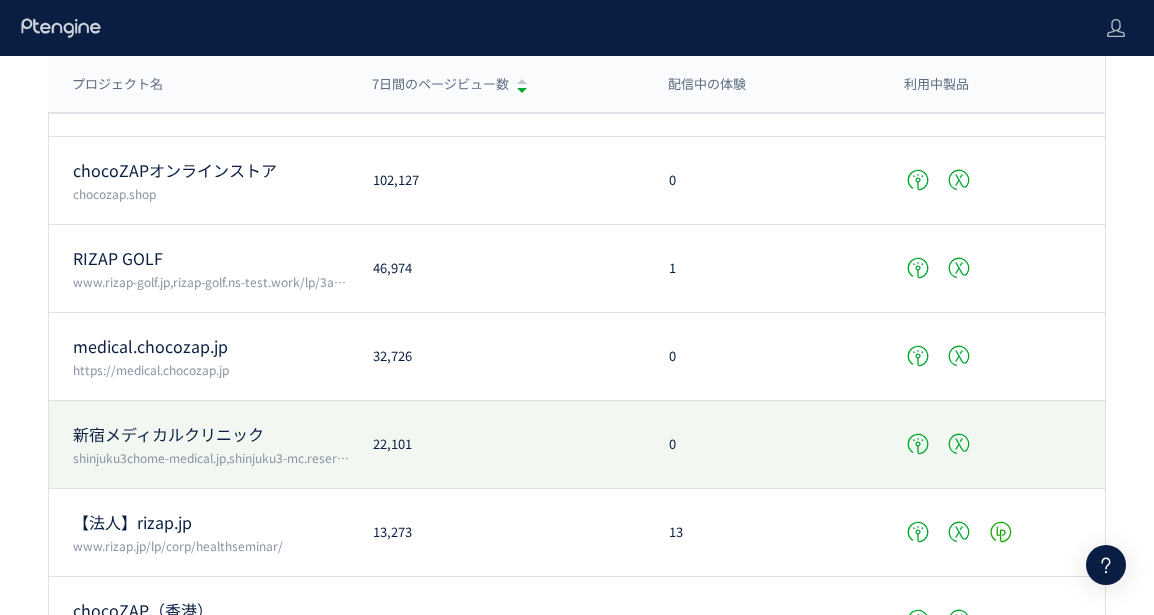 click on "shinjuku3chome-medical.jp,shinjuku3-mc.reserve.ne.jp,www.shinjukumc.com/,shinjukumc.net/,smc-glp1.jp/" 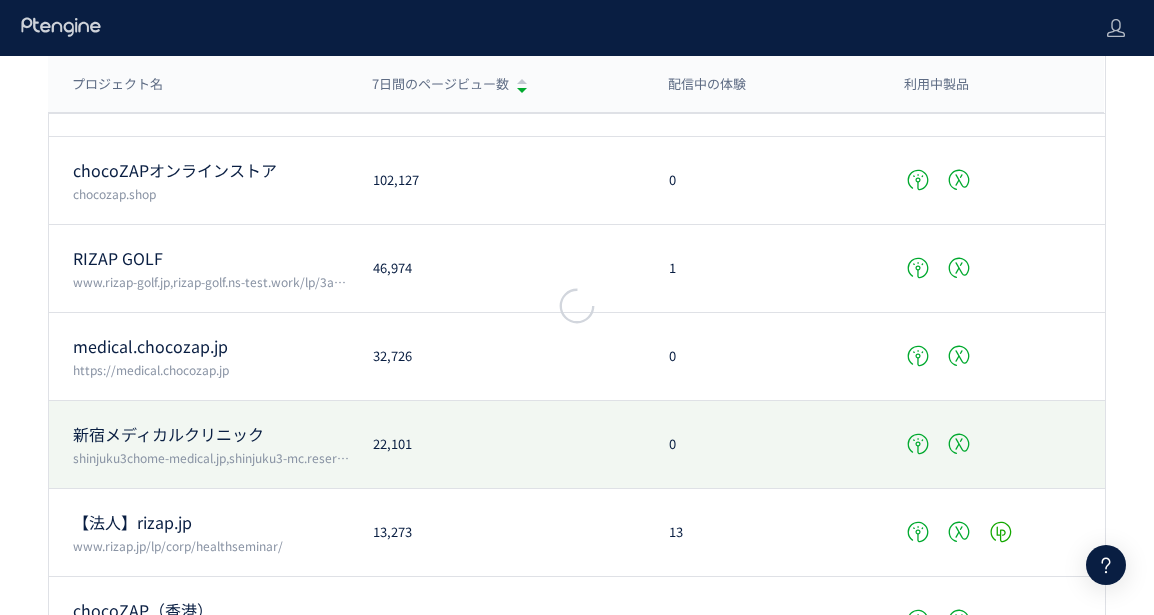 scroll, scrollTop: 0, scrollLeft: 0, axis: both 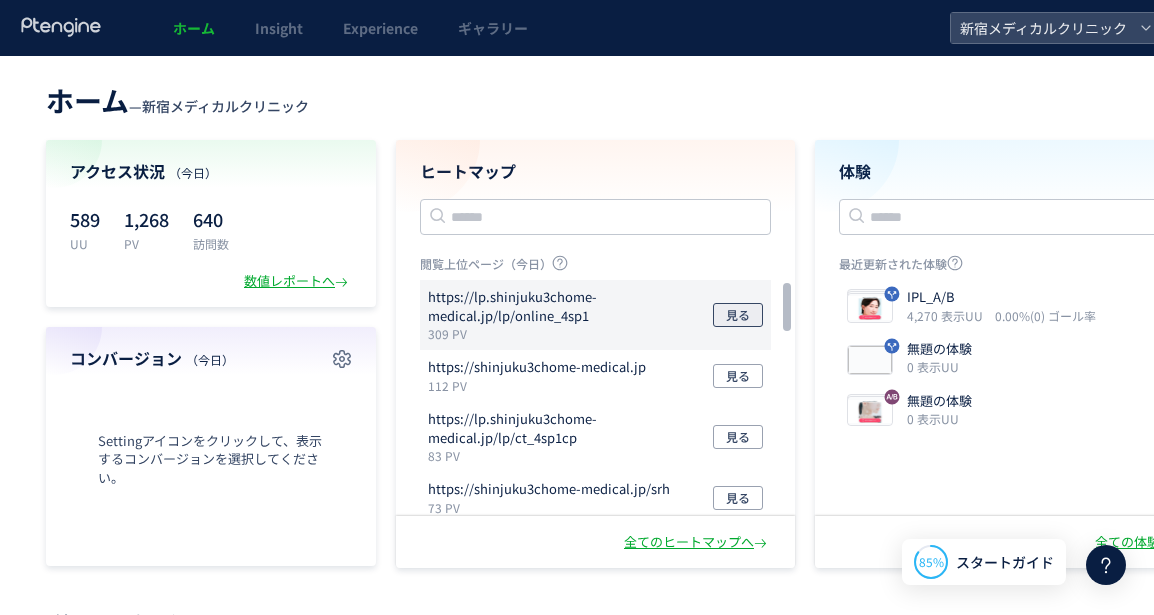 click on "見る" at bounding box center (738, 315) 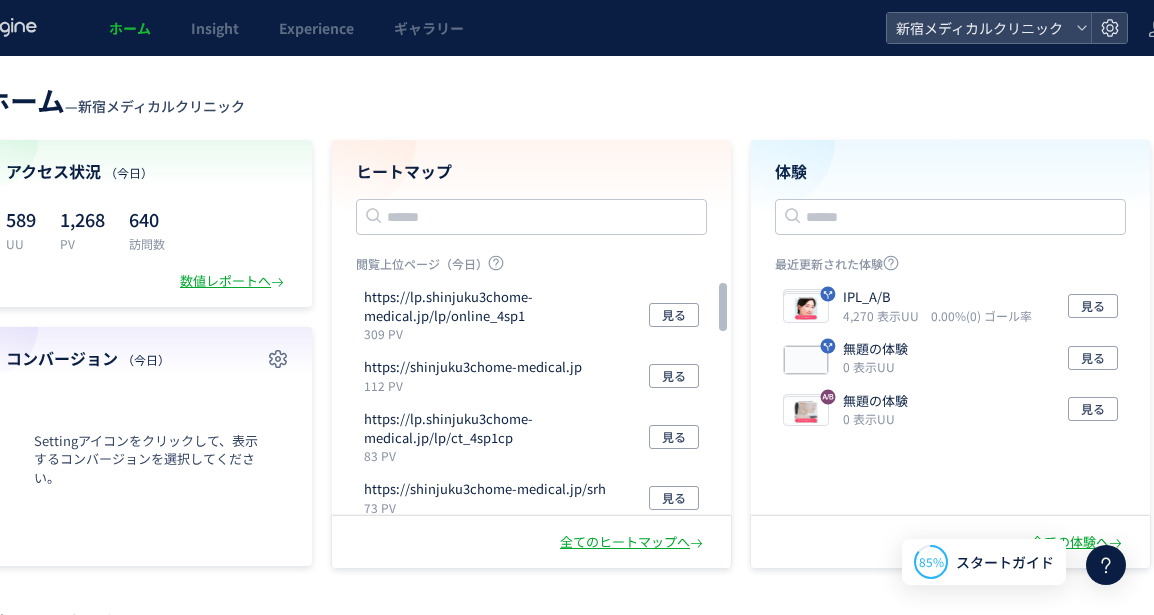 scroll, scrollTop: 0, scrollLeft: 67, axis: horizontal 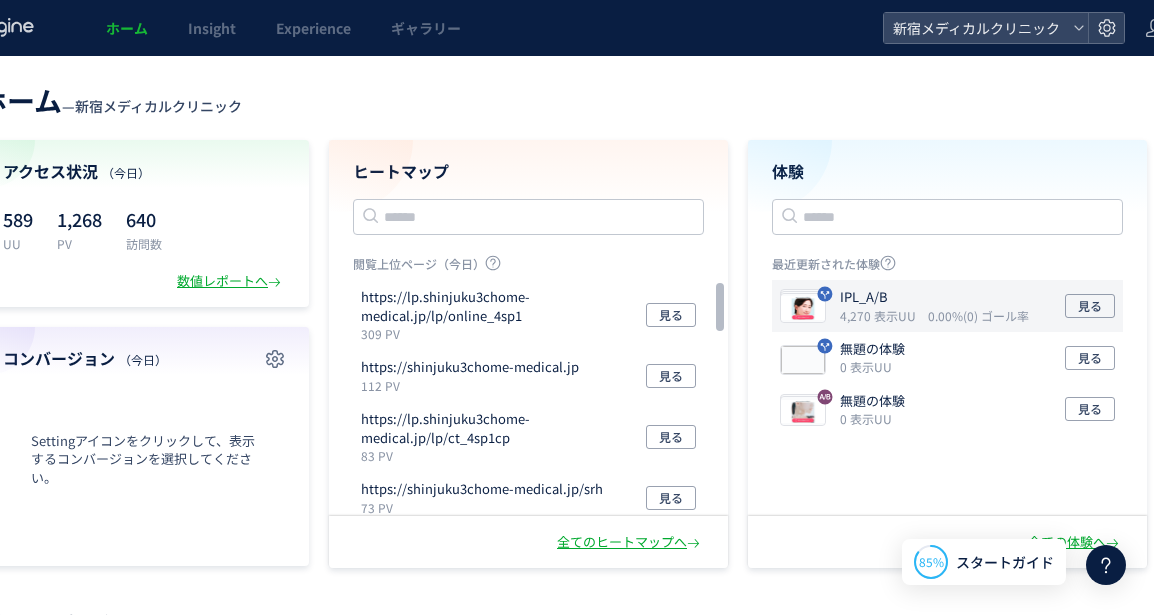 click on "0.00%(0) ゴール率" at bounding box center (978, 315) 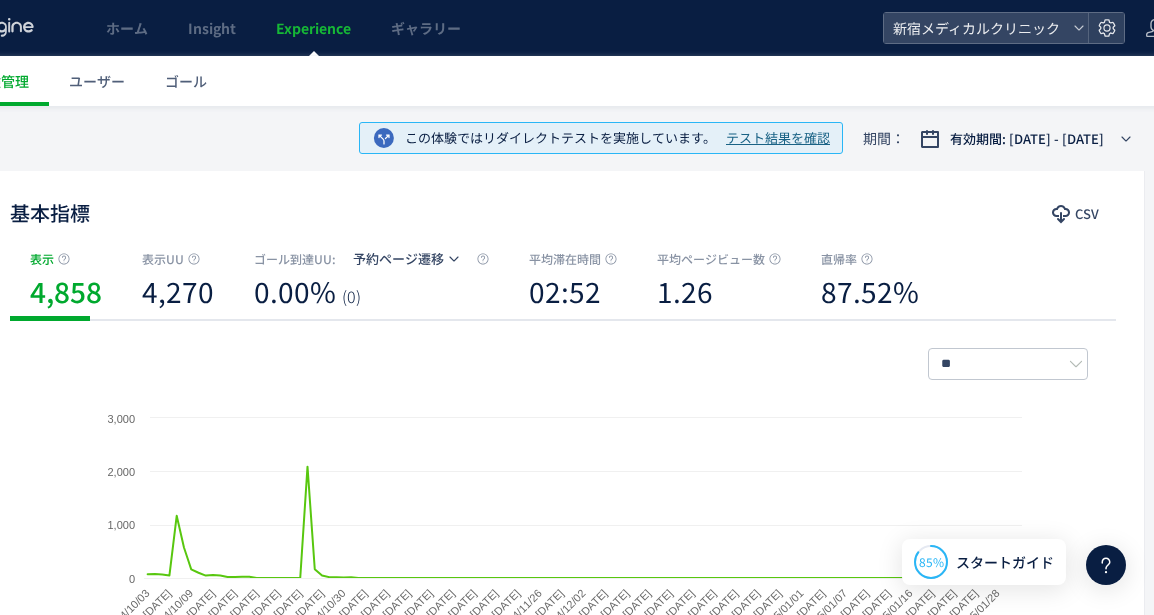 scroll, scrollTop: 61, scrollLeft: 67, axis: both 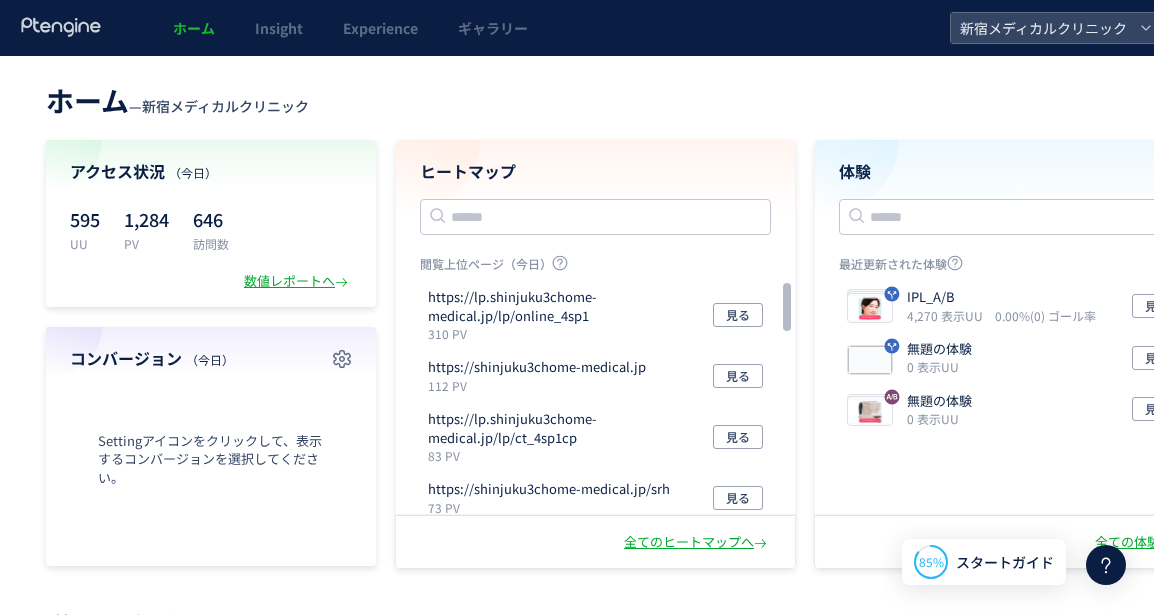 click 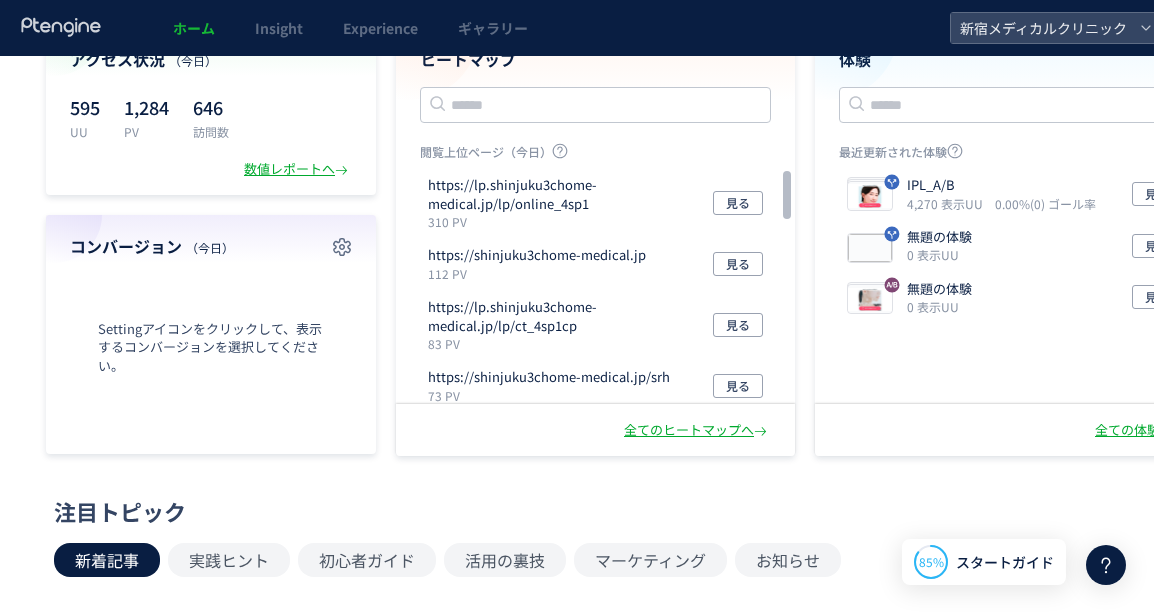 scroll, scrollTop: 0, scrollLeft: 0, axis: both 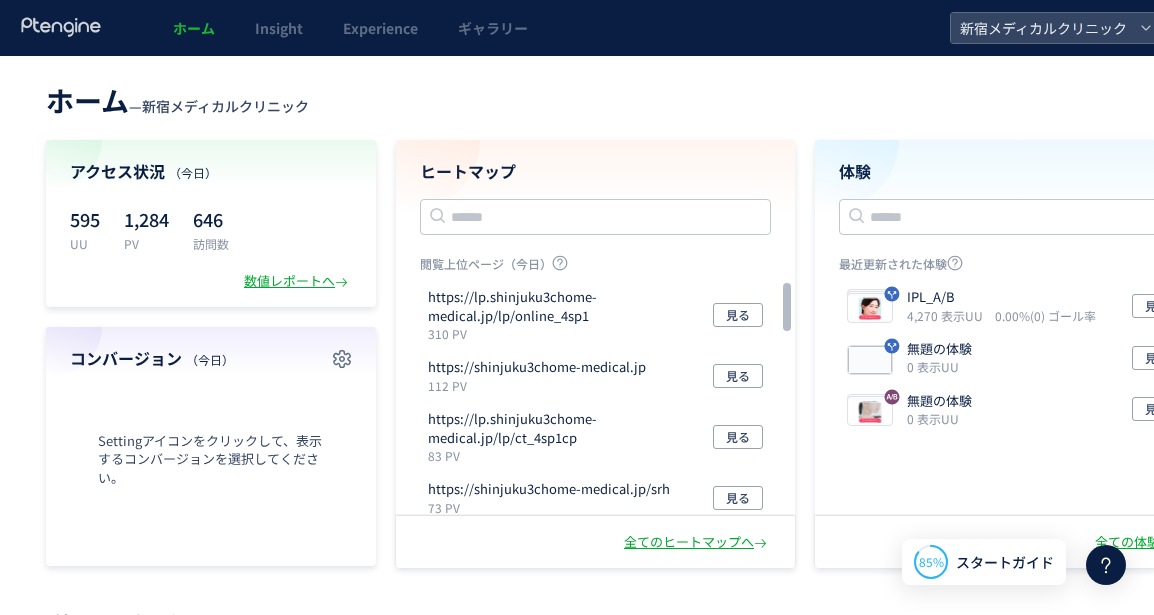 click 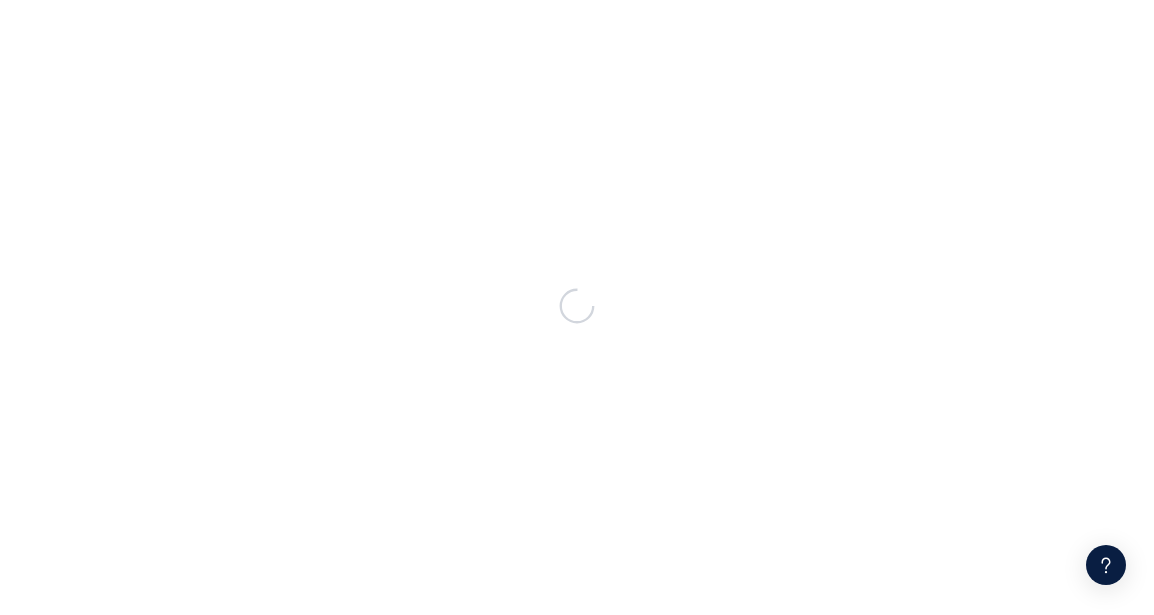 scroll, scrollTop: 0, scrollLeft: 0, axis: both 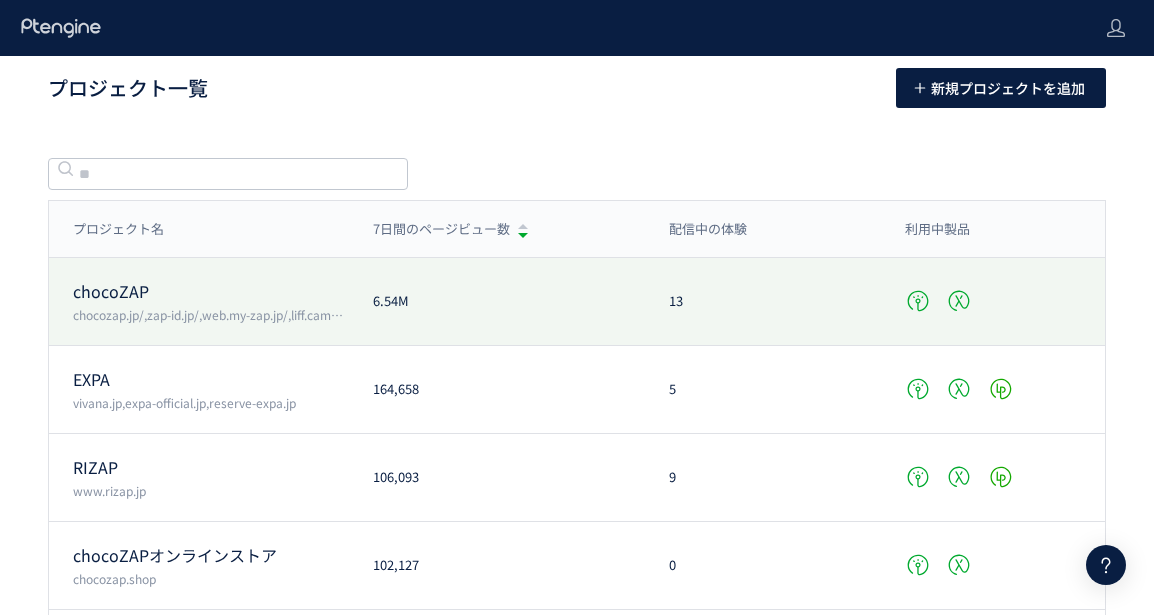 click on "chocoZAP  chocozap.jp/,zap-id.jp/,web.my-zap.jp/,liff.campaign.chocozap.sumiyoku.jp/ 6.54M 13" 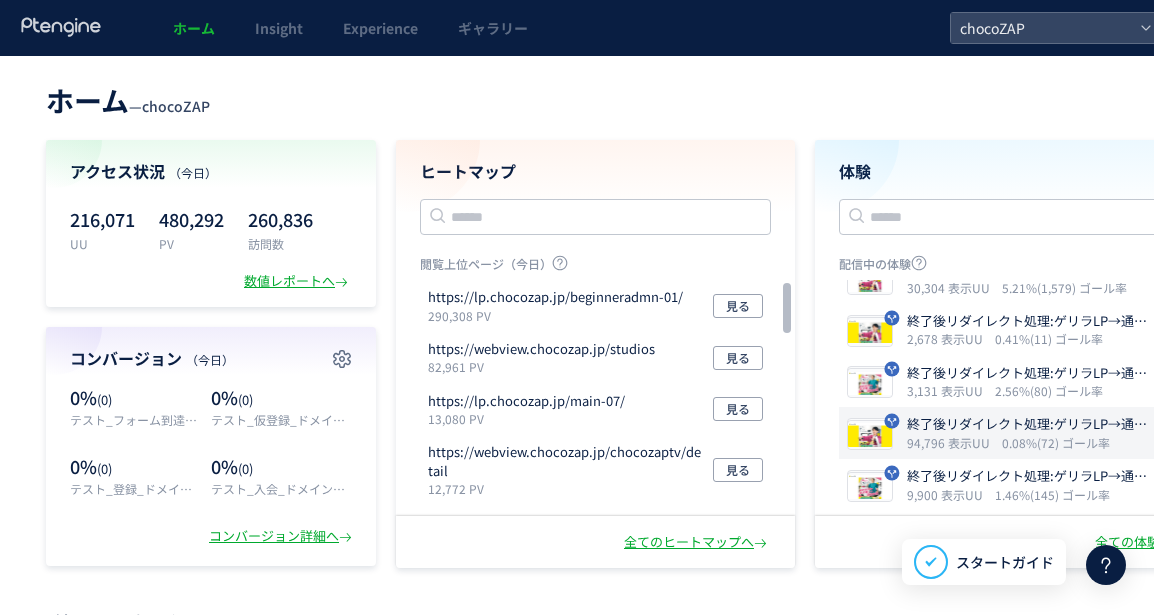 scroll, scrollTop: 30, scrollLeft: 0, axis: vertical 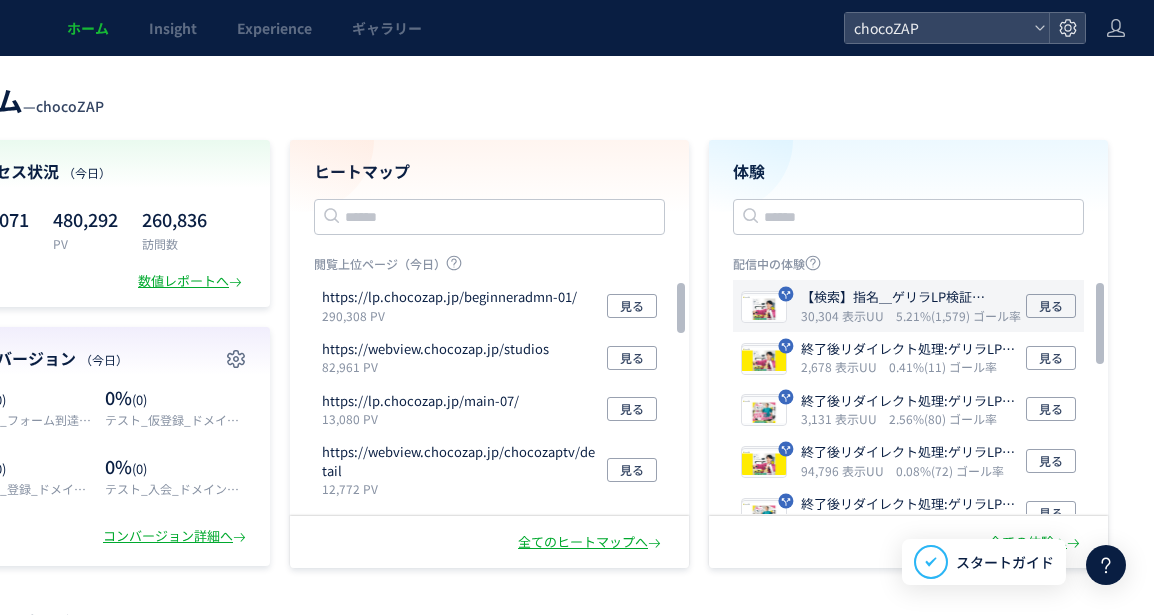 click on "5.21%(1,579) ゴール率" at bounding box center [958, 315] 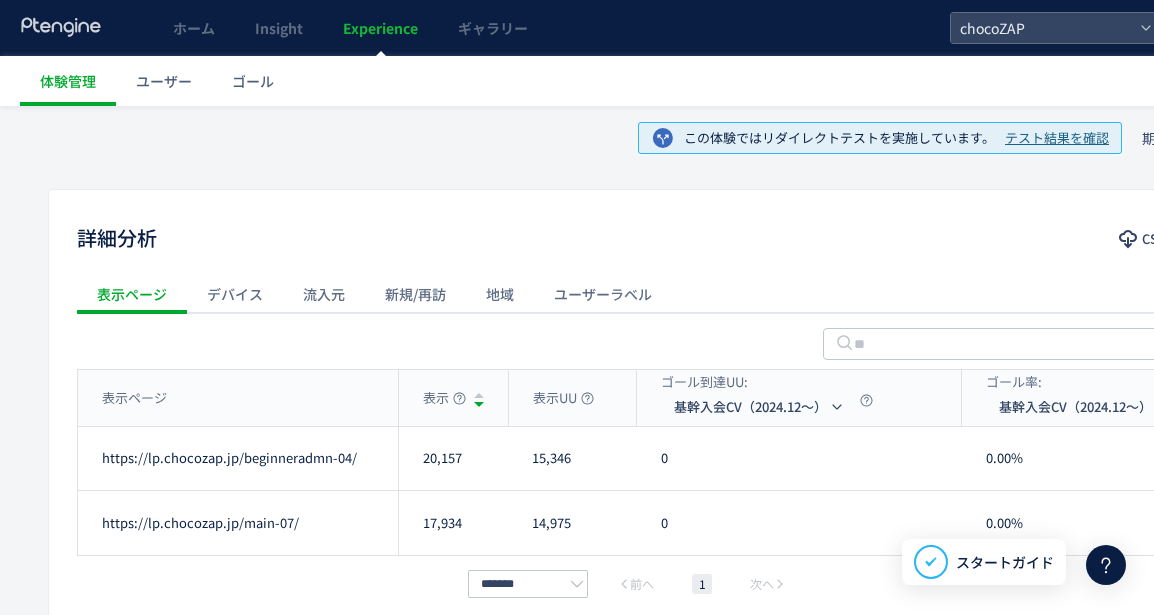 scroll, scrollTop: 777, scrollLeft: 0, axis: vertical 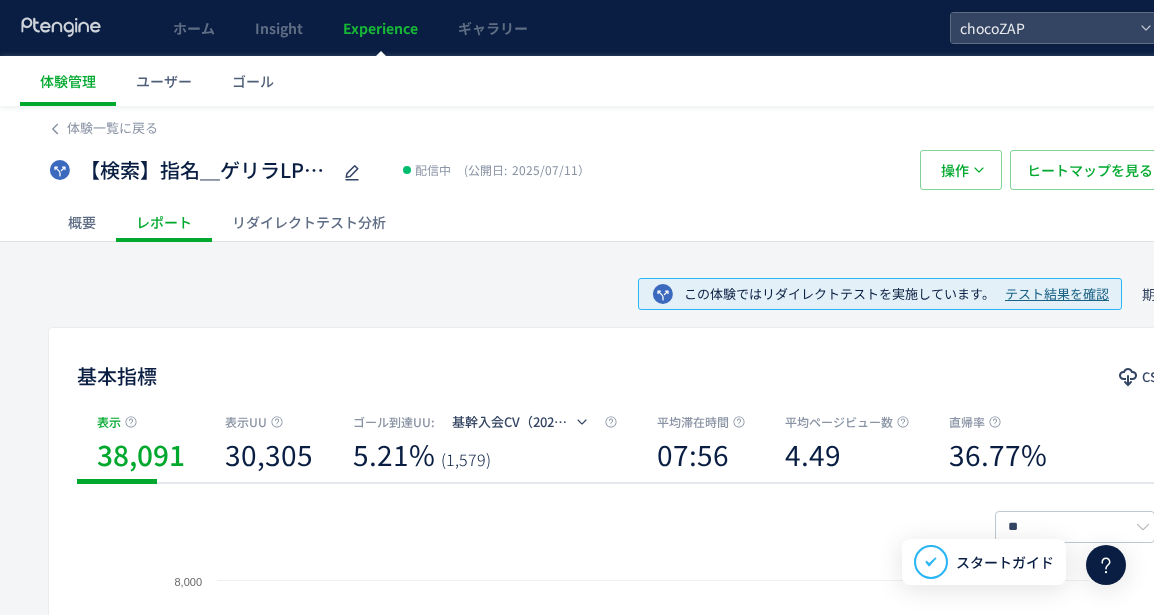 click 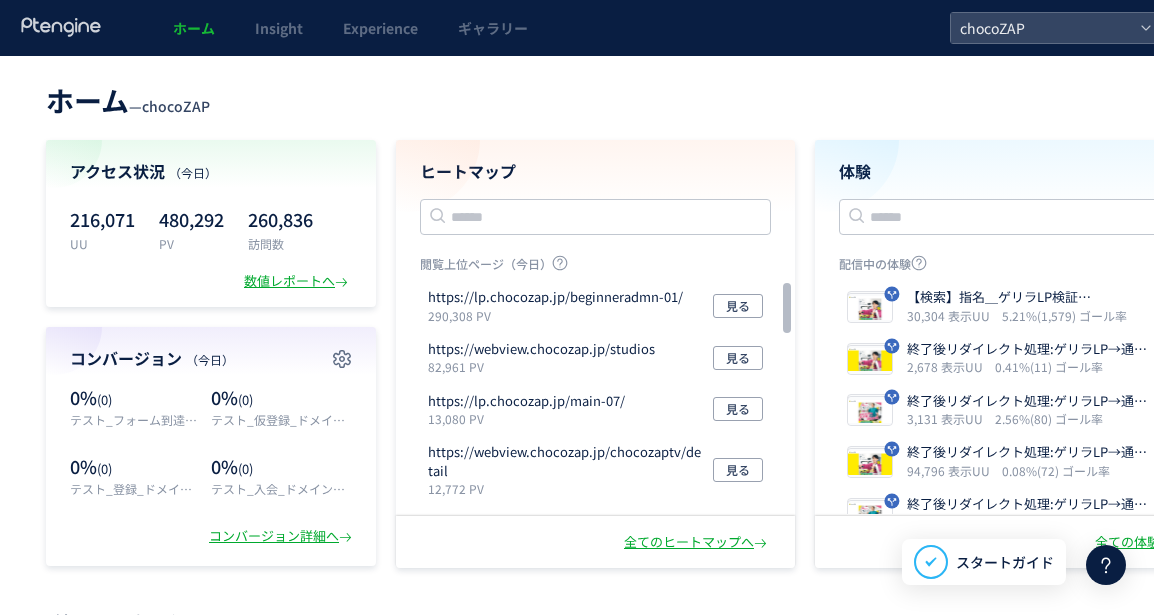 click on "ホーム  —  chocoZAP" at bounding box center (630, 98) 